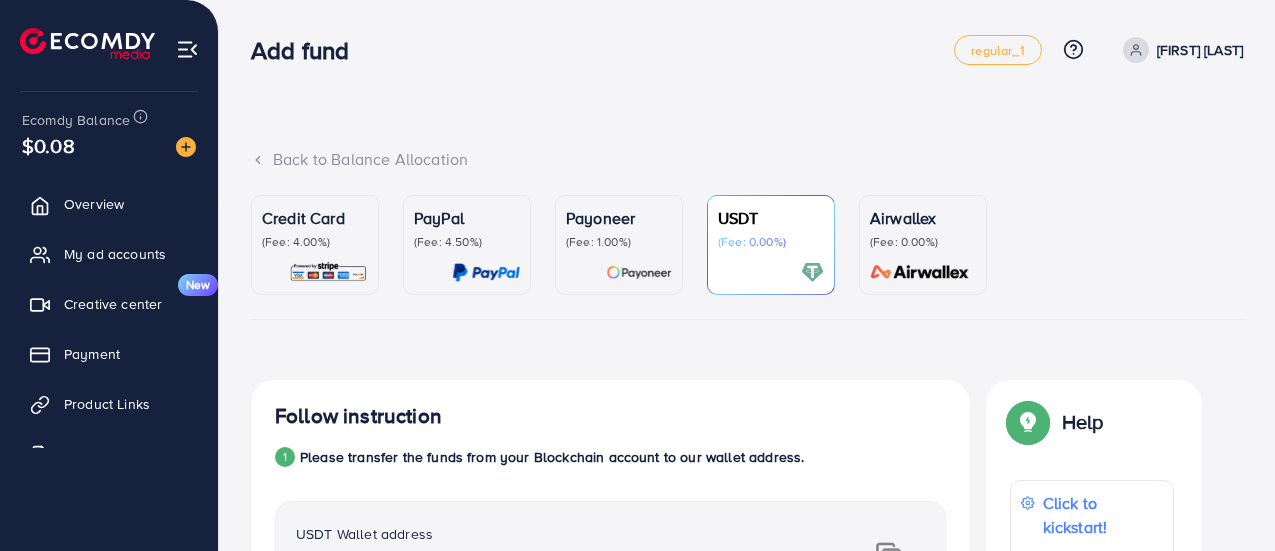 scroll, scrollTop: 0, scrollLeft: 0, axis: both 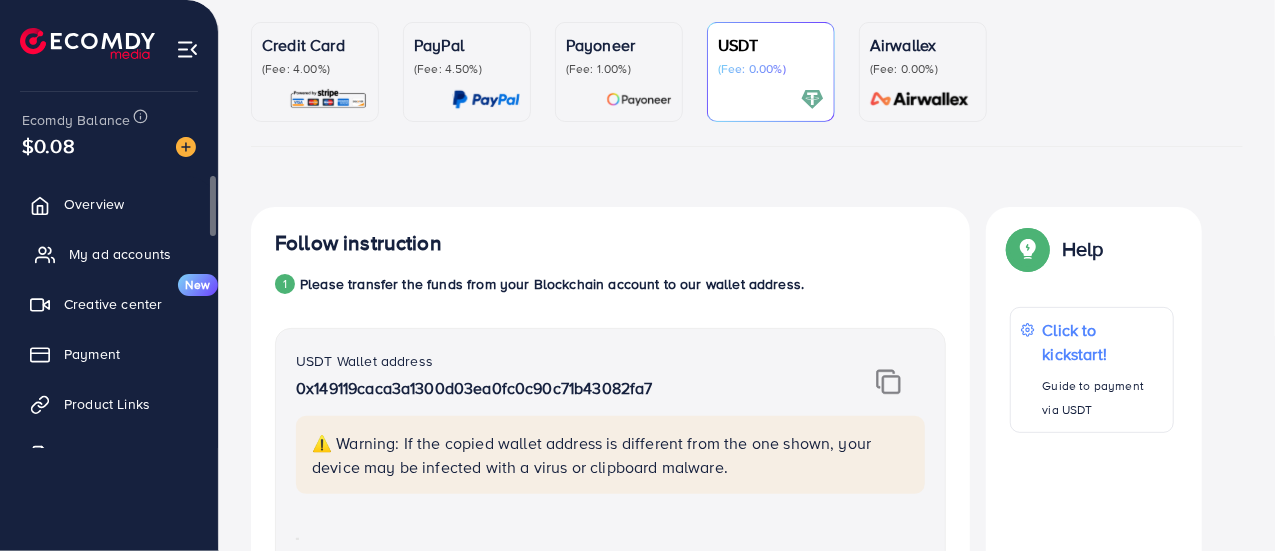 click on "My ad accounts" at bounding box center (120, 254) 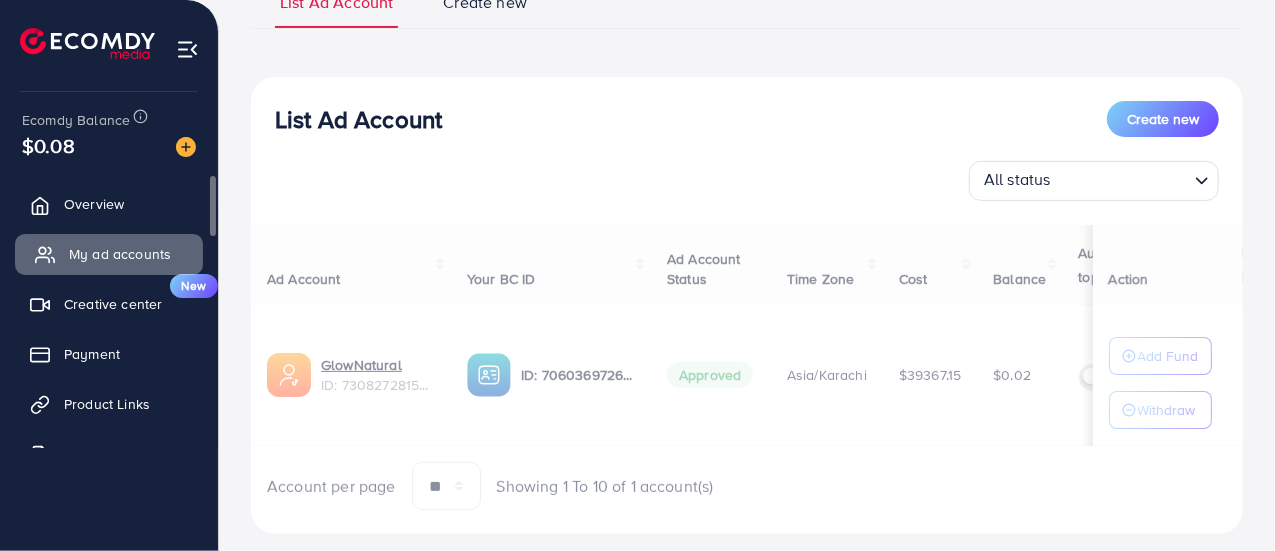 scroll, scrollTop: 0, scrollLeft: 0, axis: both 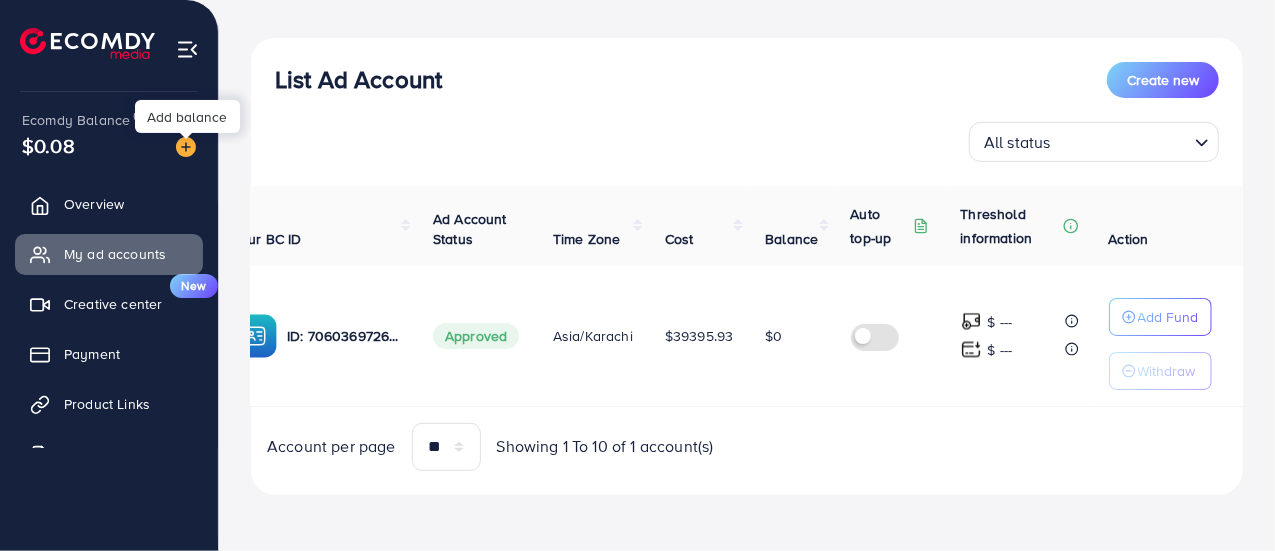 click at bounding box center [186, 147] 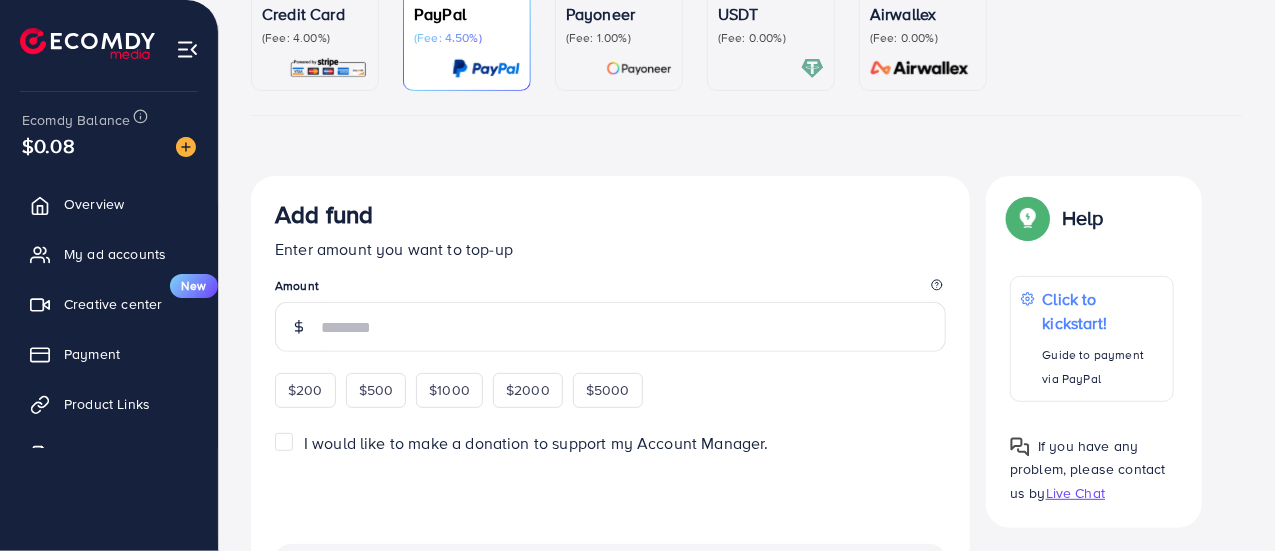 scroll, scrollTop: 0, scrollLeft: 0, axis: both 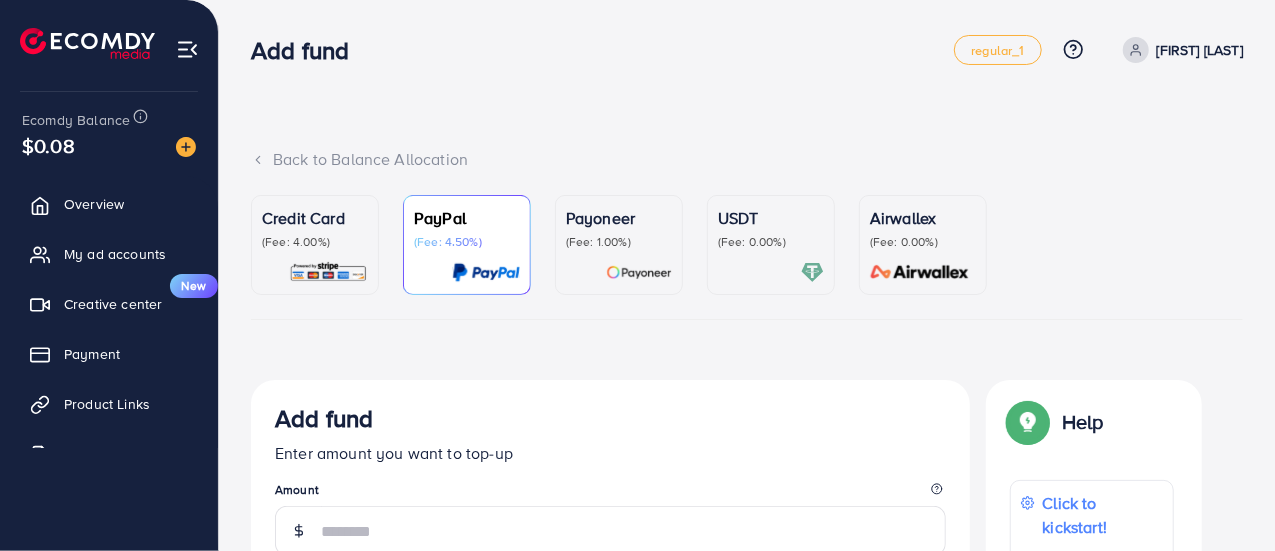 click on "(Fee: 0.00%)" at bounding box center [771, 242] 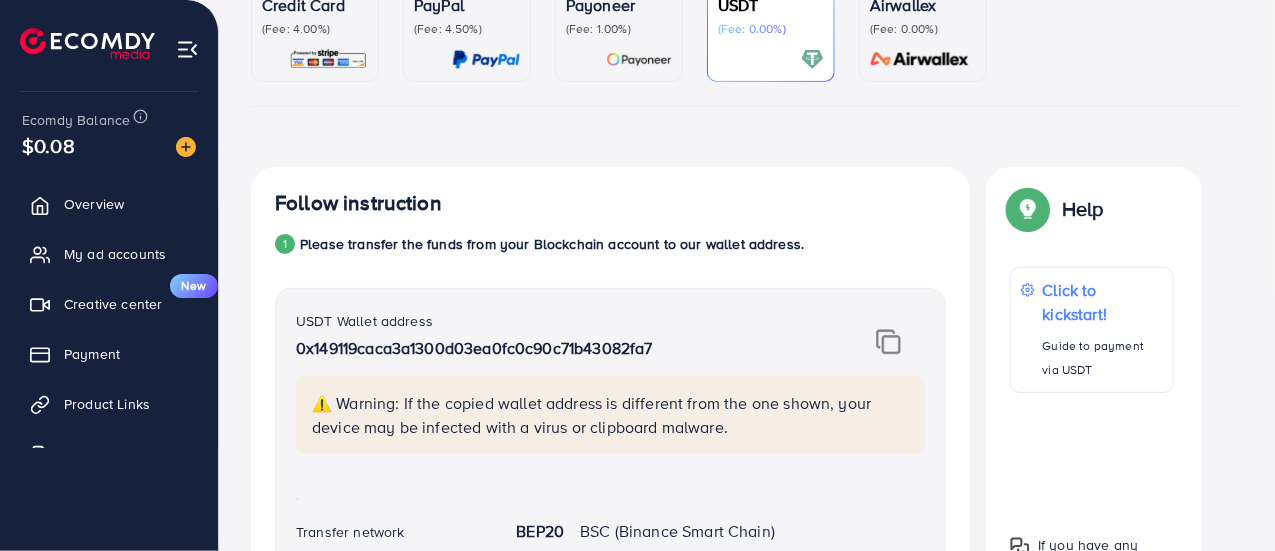 scroll, scrollTop: 0, scrollLeft: 0, axis: both 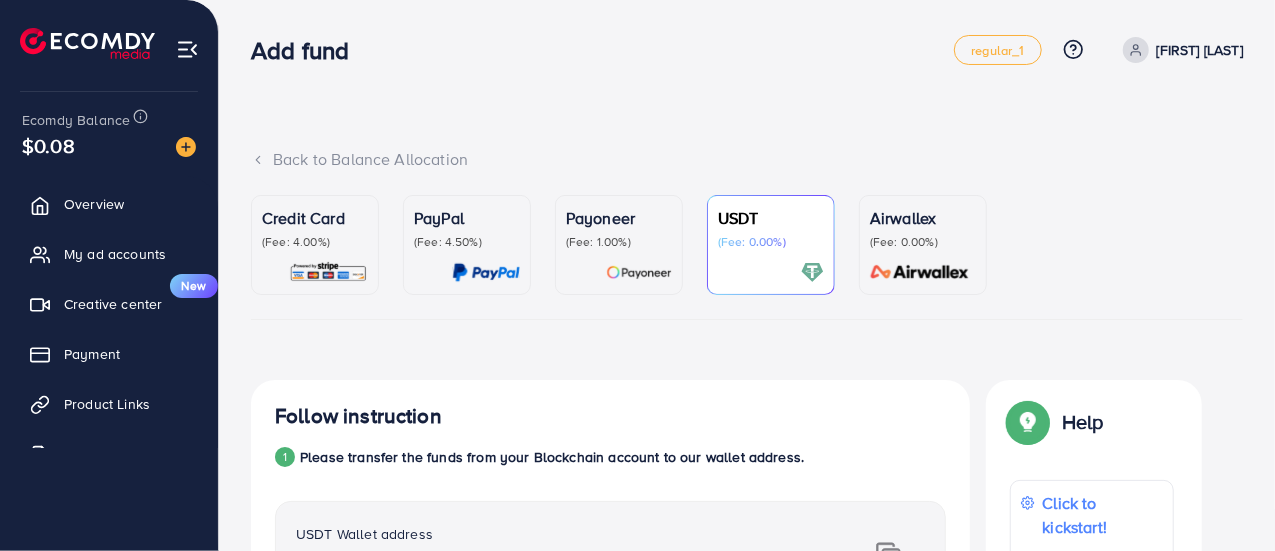 click on "regular_1  Help Center Contact Support Plans and Pricing Term and policy About Us  Awais Bhatti  Profile Log out" at bounding box center [1098, 50] 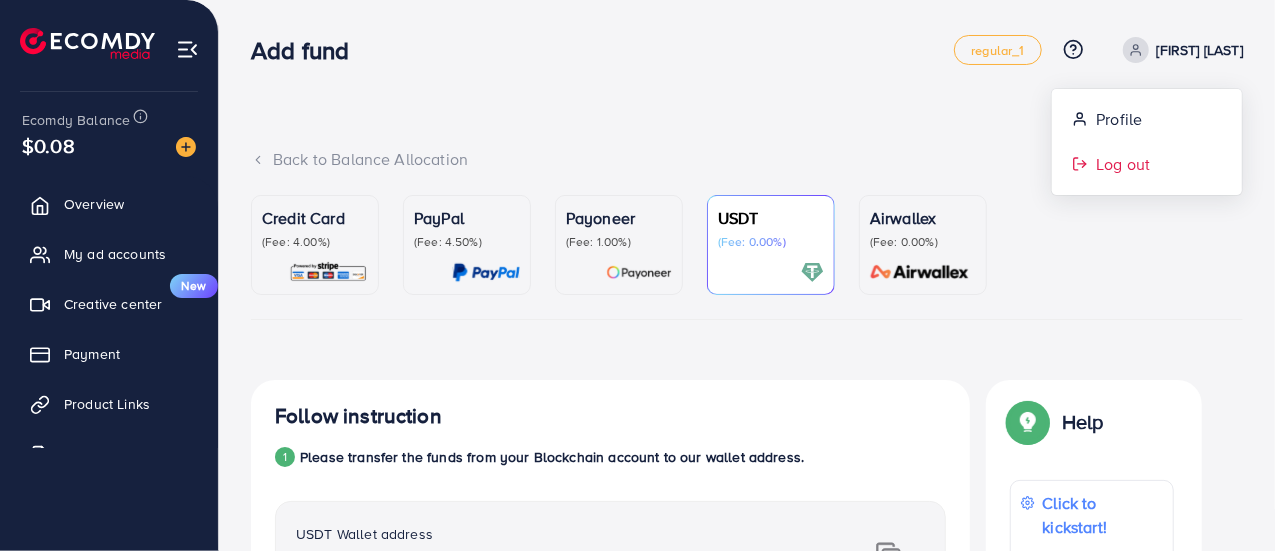 click on "Log out" at bounding box center (1123, 164) 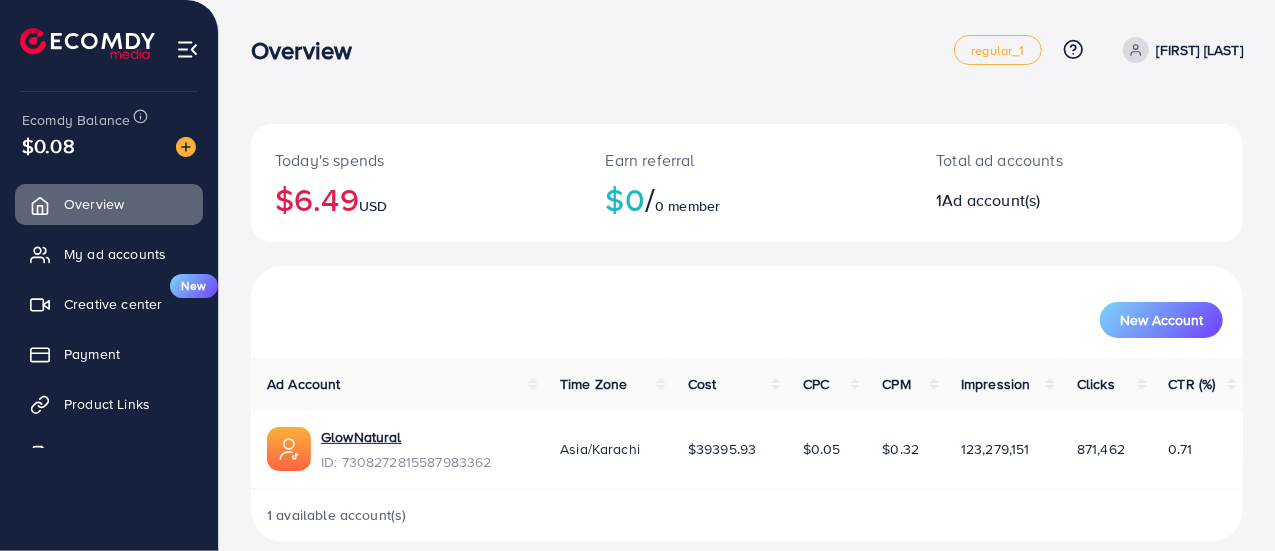 scroll, scrollTop: 22, scrollLeft: 0, axis: vertical 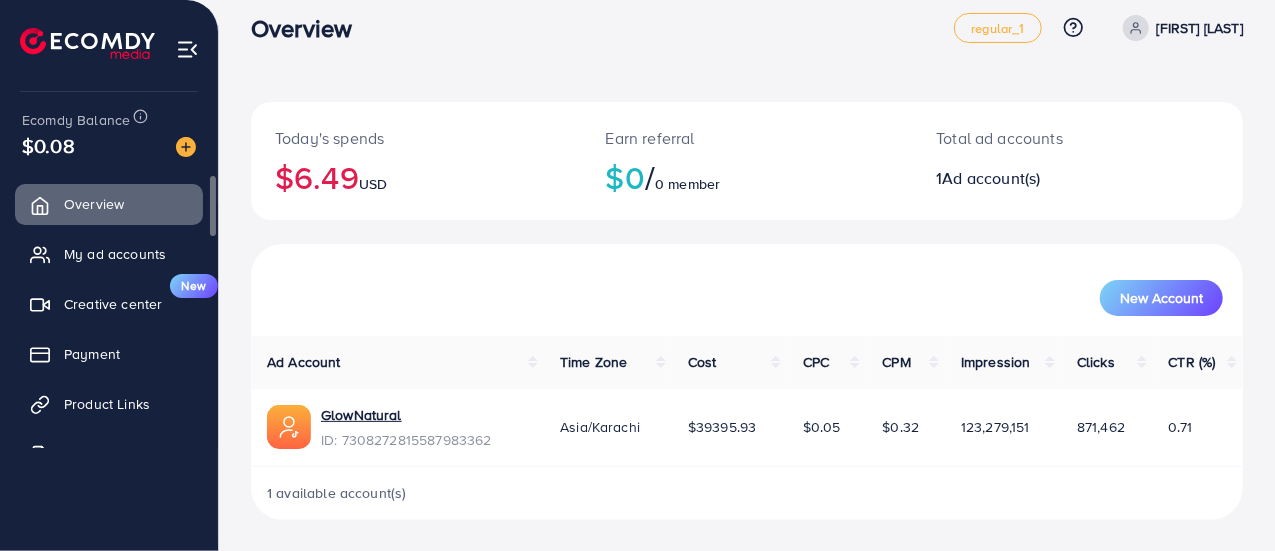 click on "Overview My ad accounts Creative center  New  Payment Product Links Billing Affiliate Program" at bounding box center (109, 360) 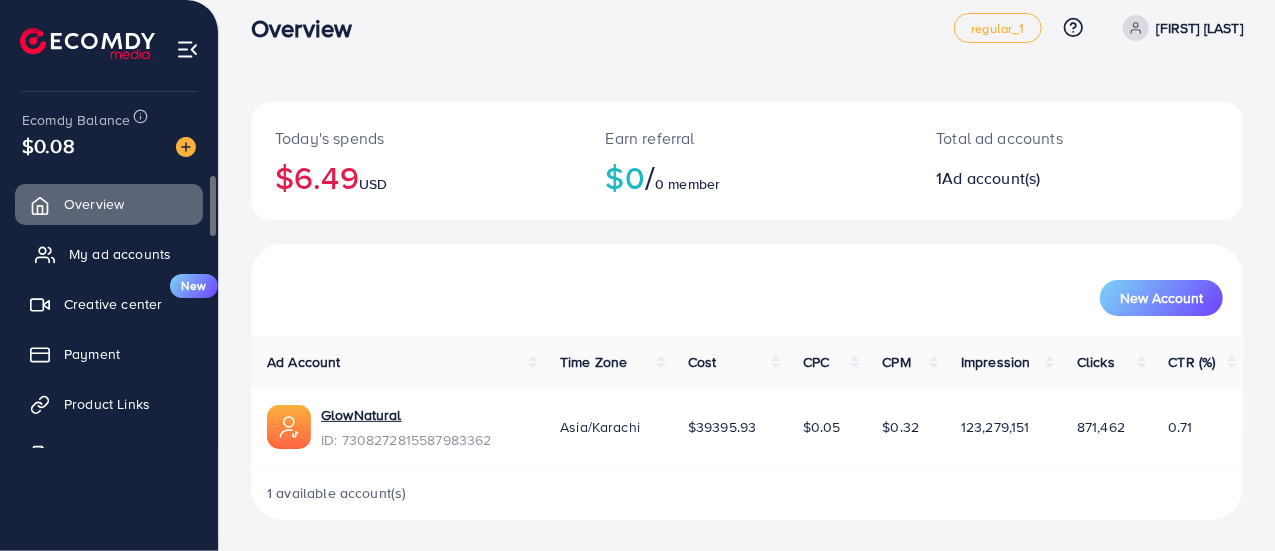 click on "My ad accounts" at bounding box center [120, 254] 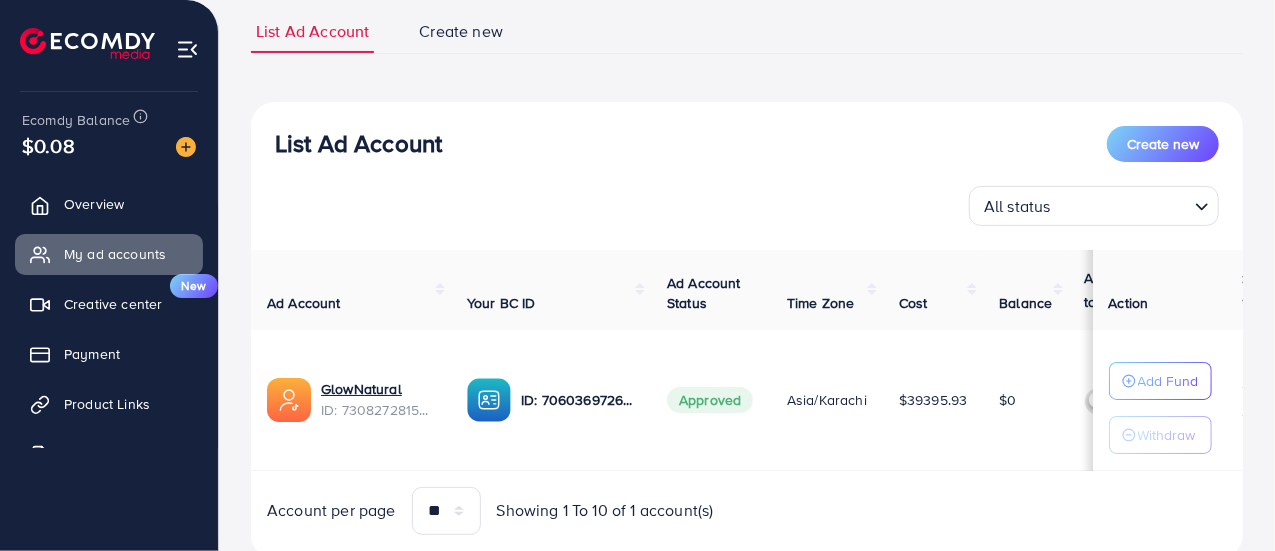 scroll, scrollTop: 136, scrollLeft: 0, axis: vertical 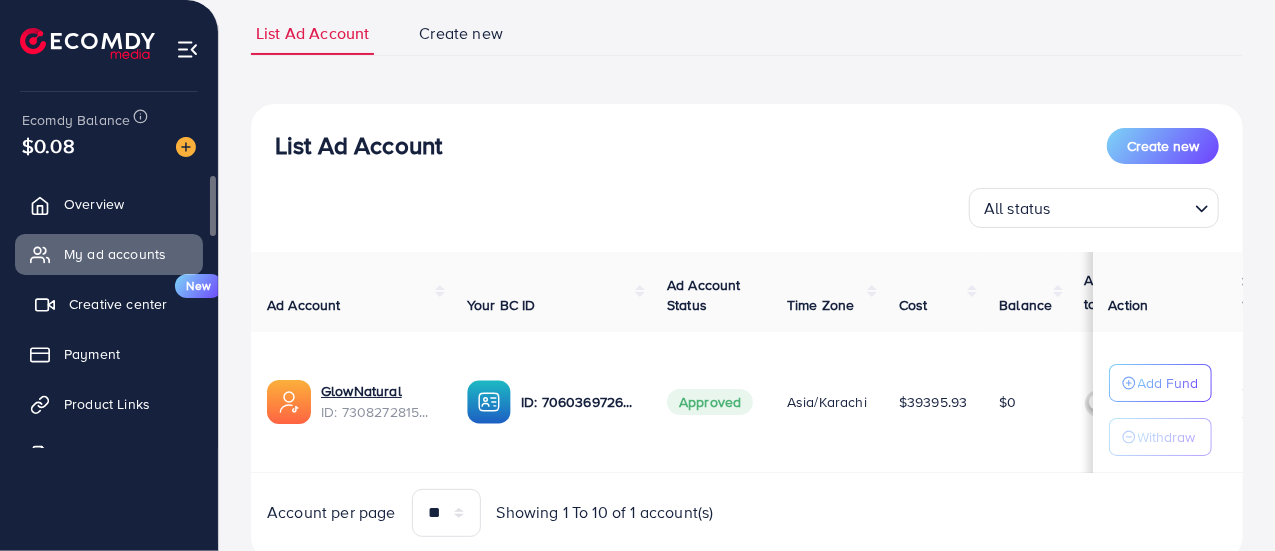 click on "Creative center  New" at bounding box center (109, 304) 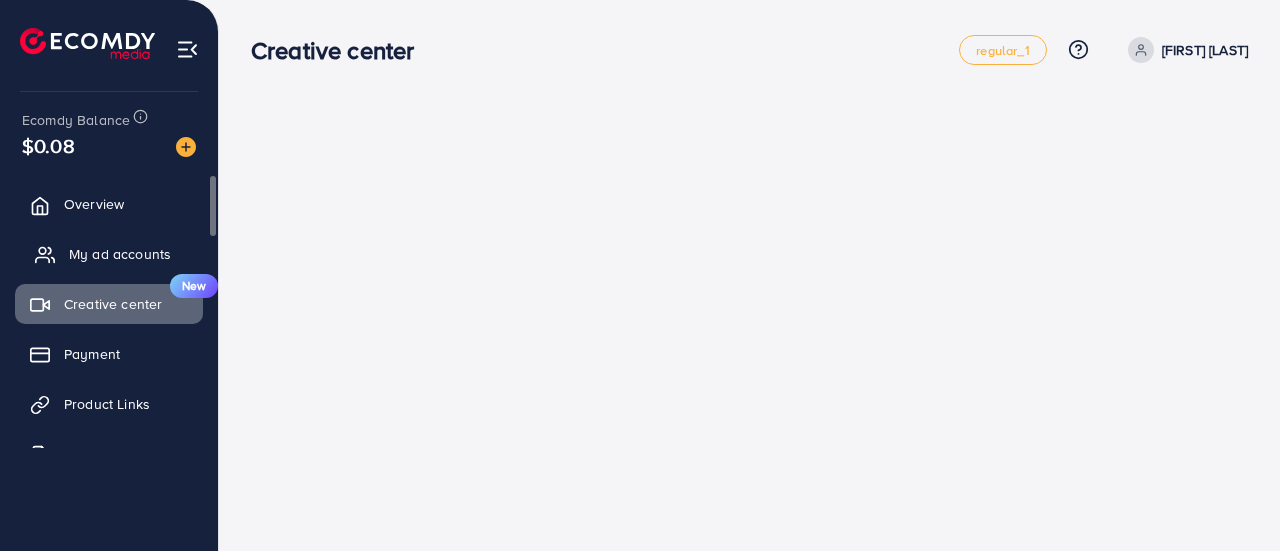 click on "My ad accounts" at bounding box center [109, 254] 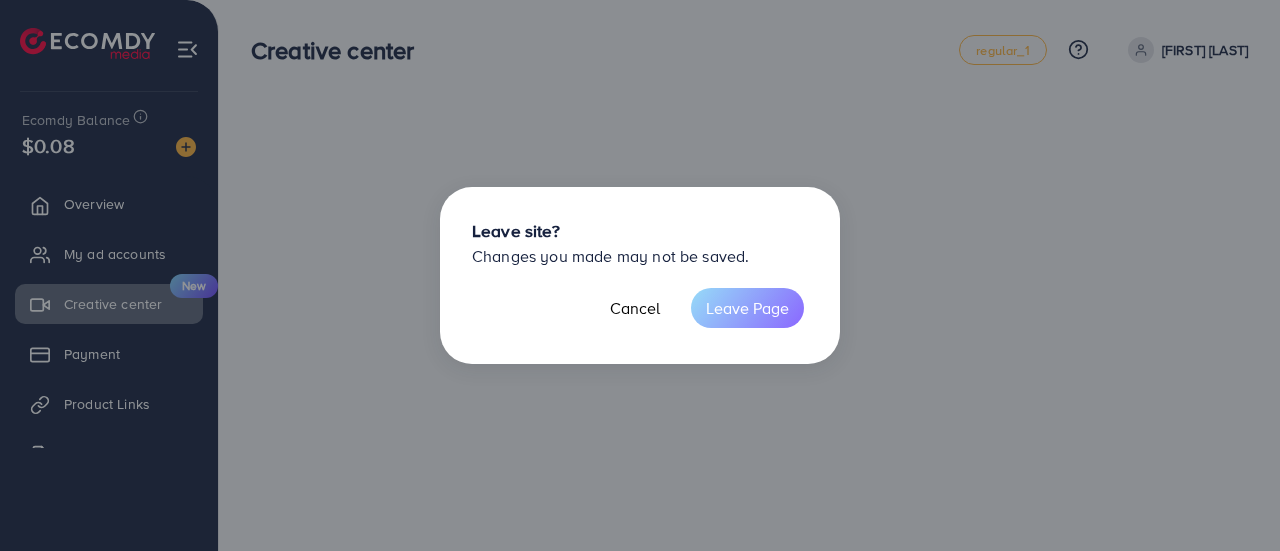 click on "Leave Page" at bounding box center [747, 308] 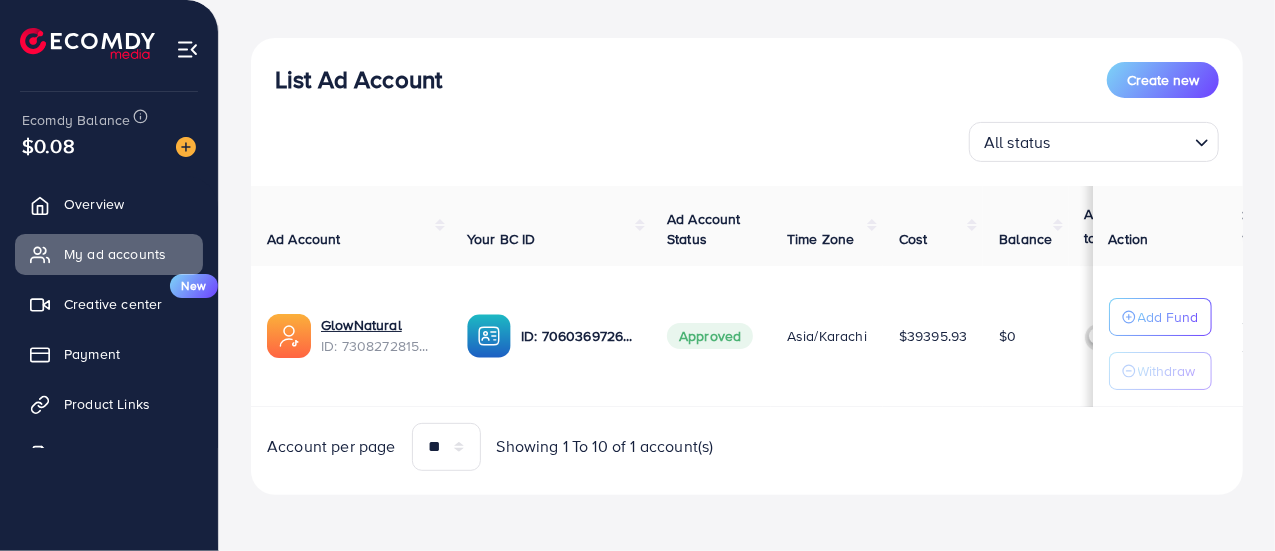 scroll, scrollTop: 202, scrollLeft: 0, axis: vertical 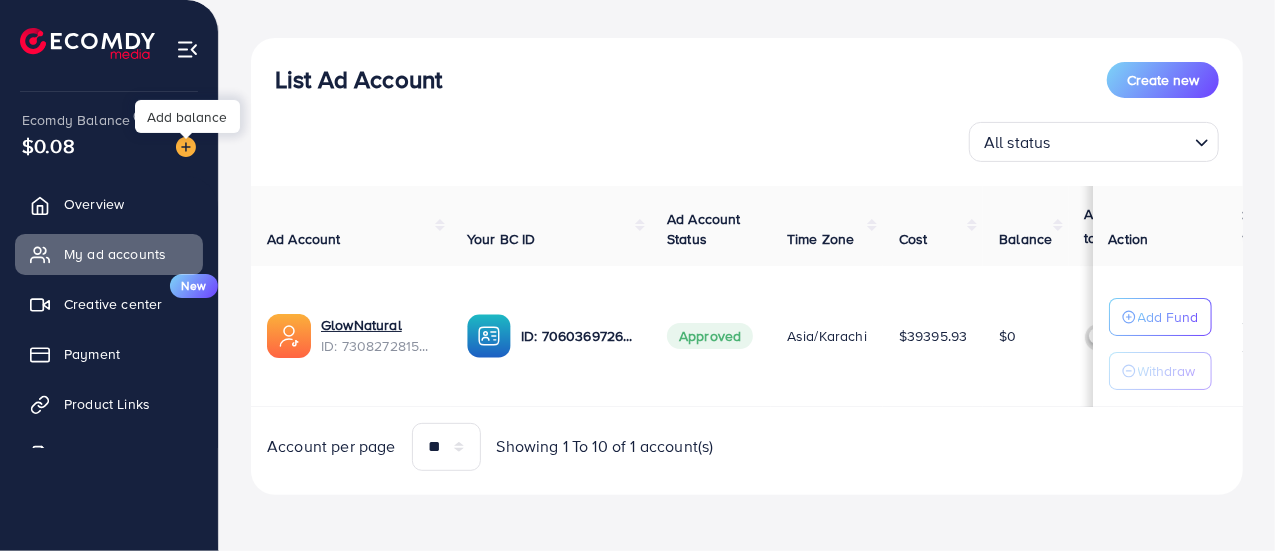 click at bounding box center (186, 147) 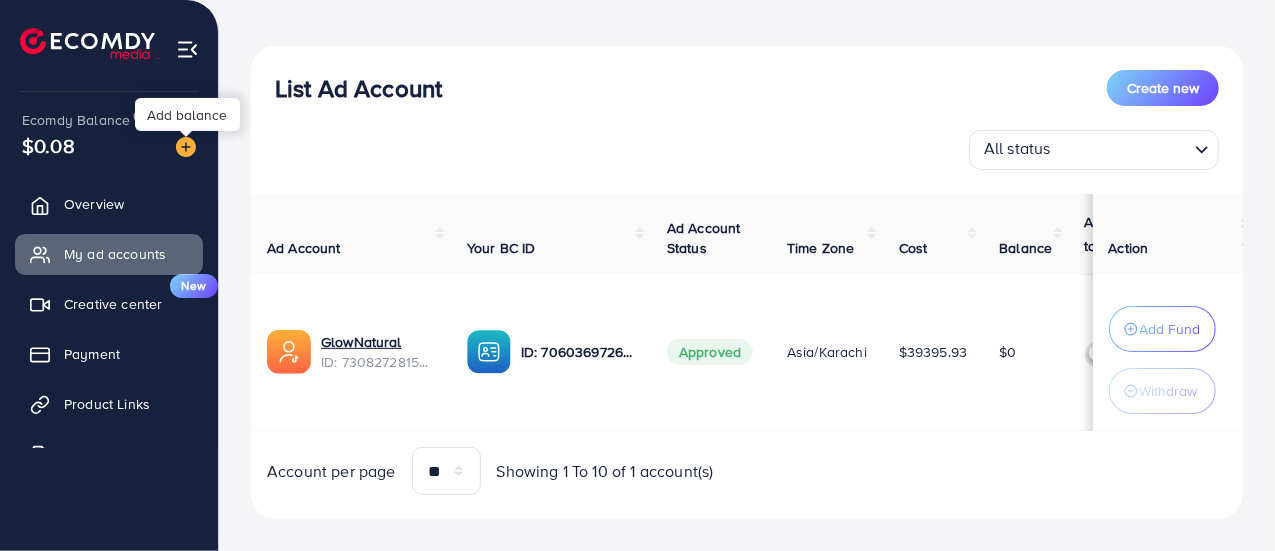 scroll, scrollTop: 214, scrollLeft: 0, axis: vertical 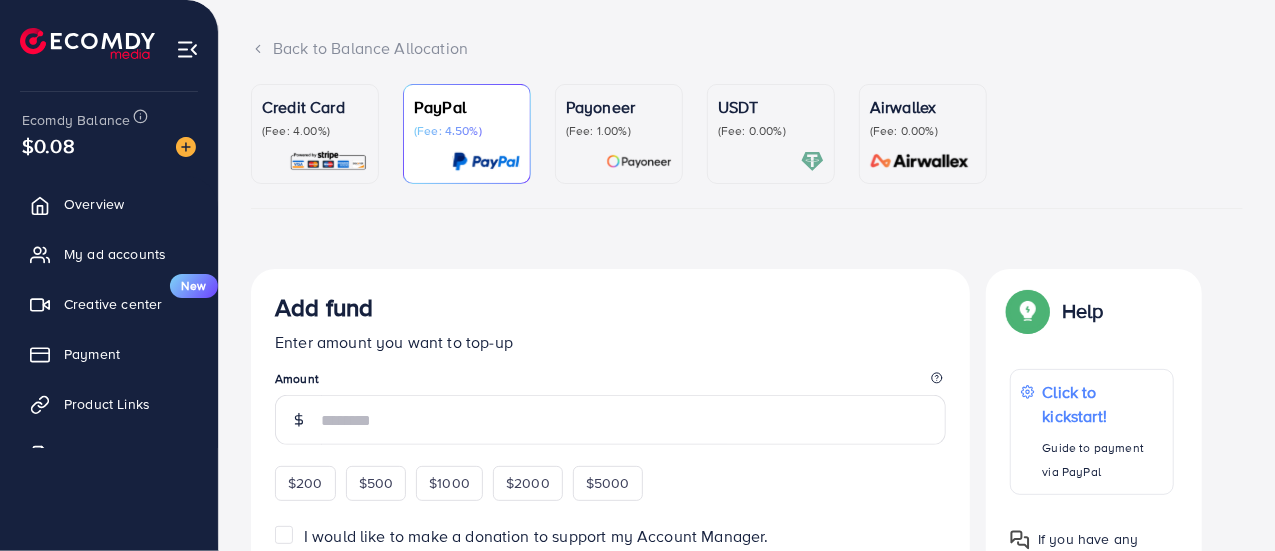 click on "USDT" at bounding box center (771, 107) 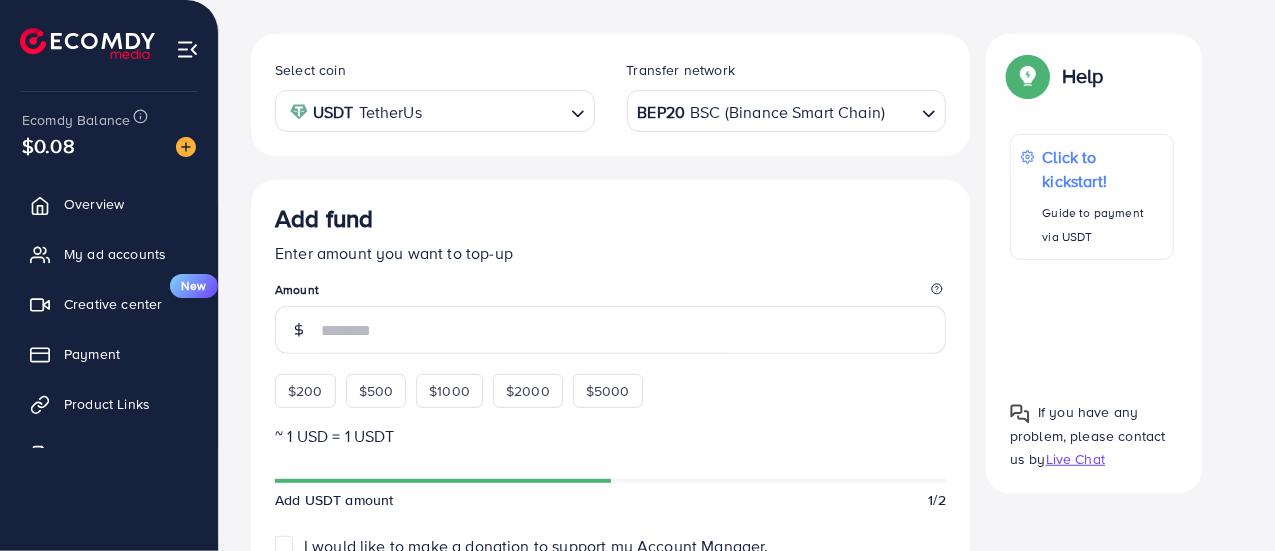 scroll, scrollTop: 412, scrollLeft: 0, axis: vertical 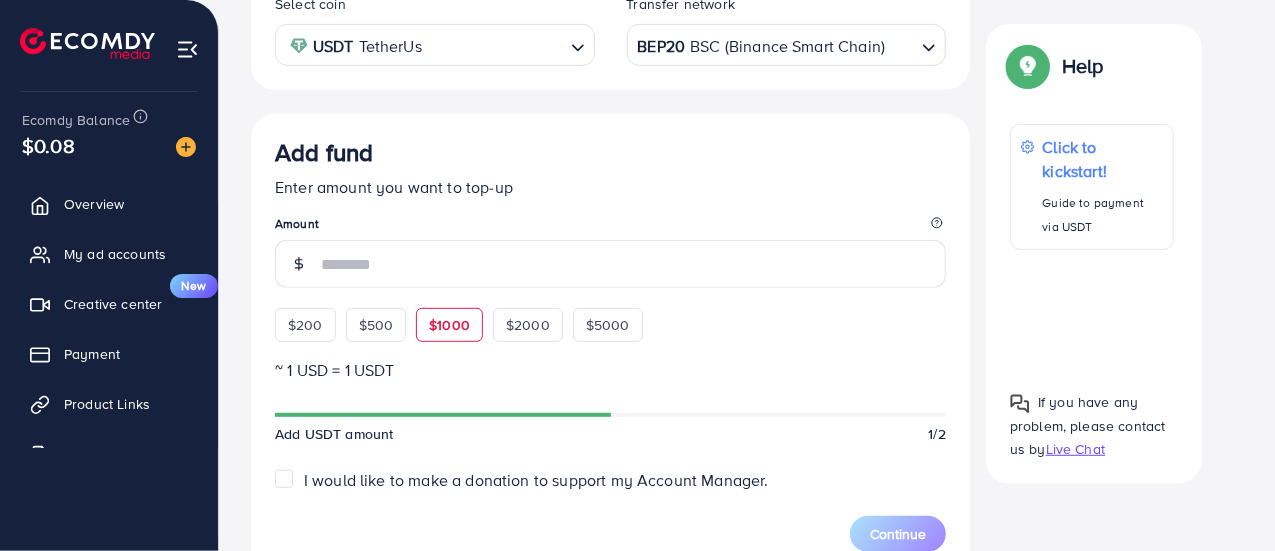 click on "$1000" at bounding box center [449, 325] 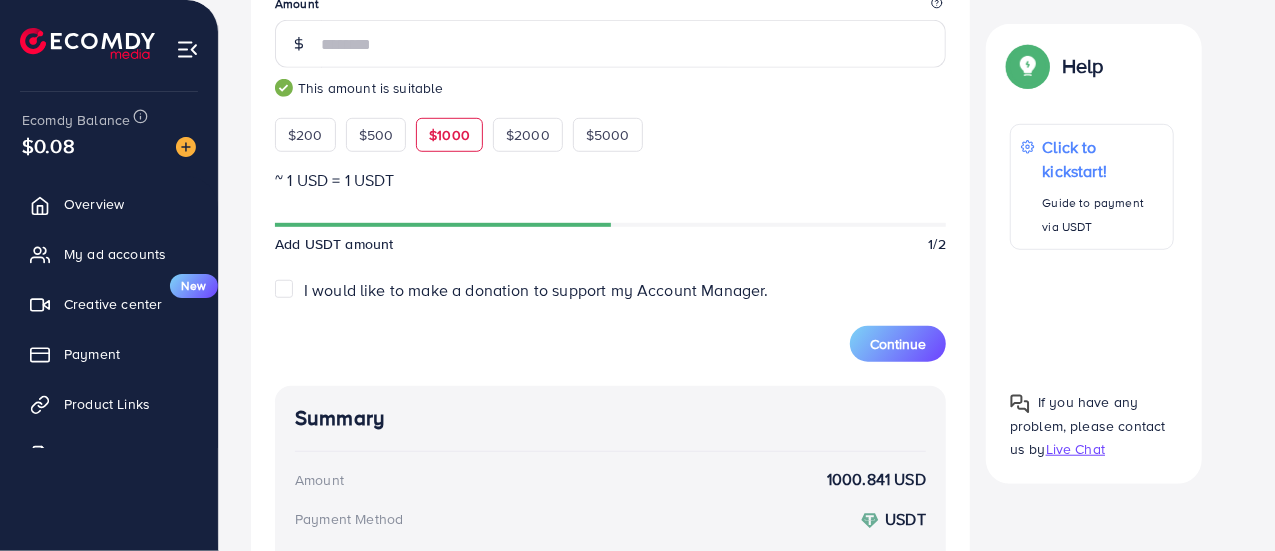 scroll, scrollTop: 692, scrollLeft: 0, axis: vertical 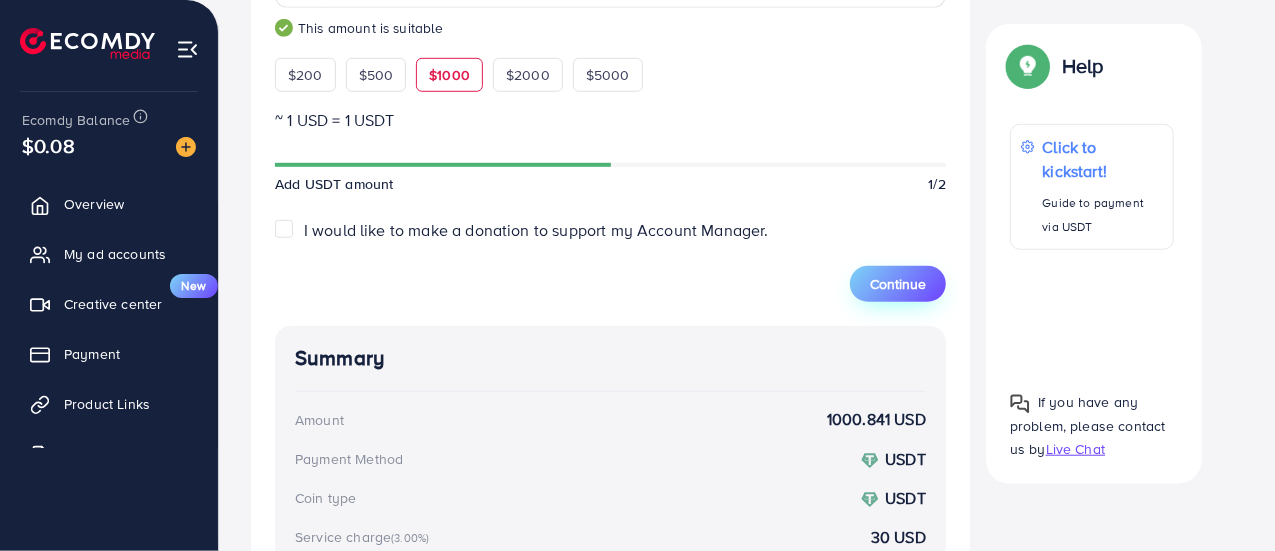 click on "Continue" at bounding box center (898, 284) 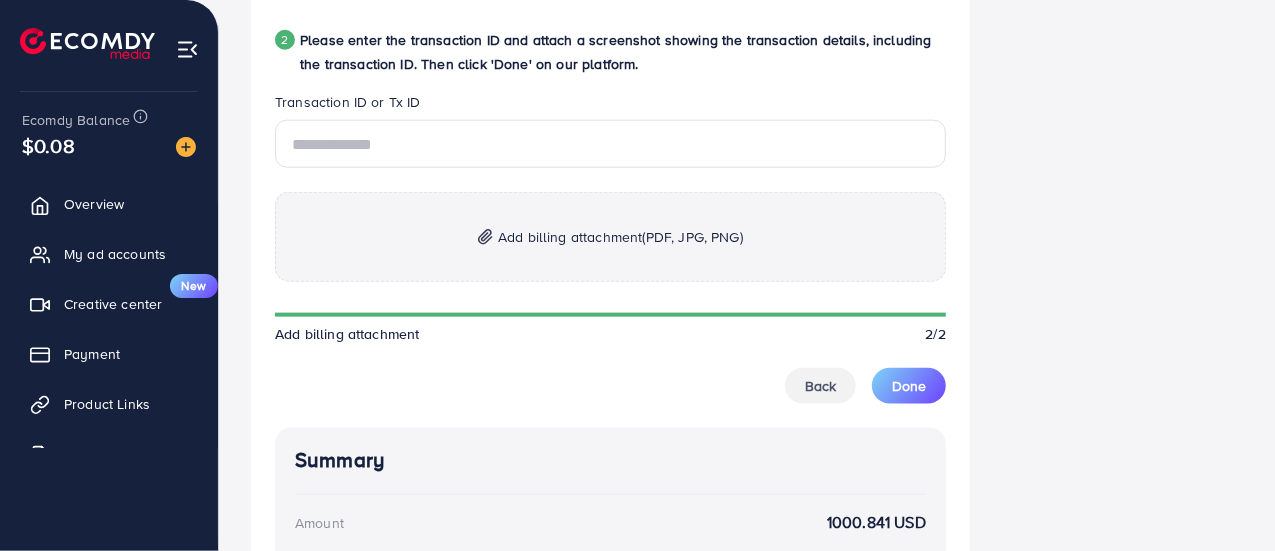 scroll, scrollTop: 1064, scrollLeft: 0, axis: vertical 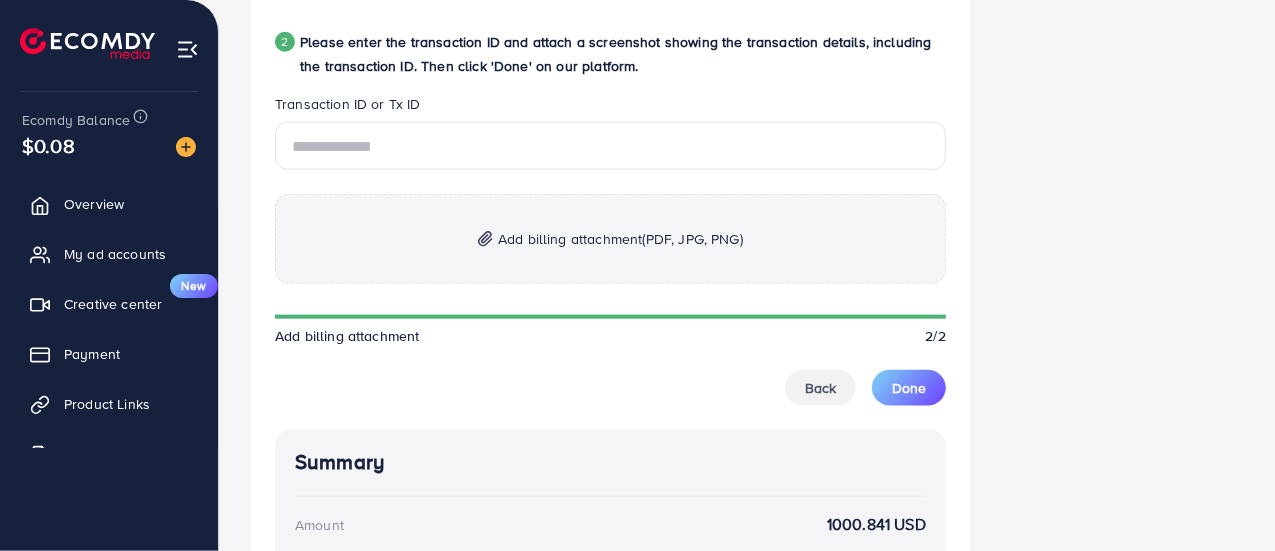 click on "(PDF, JPG, PNG)" at bounding box center [693, 239] 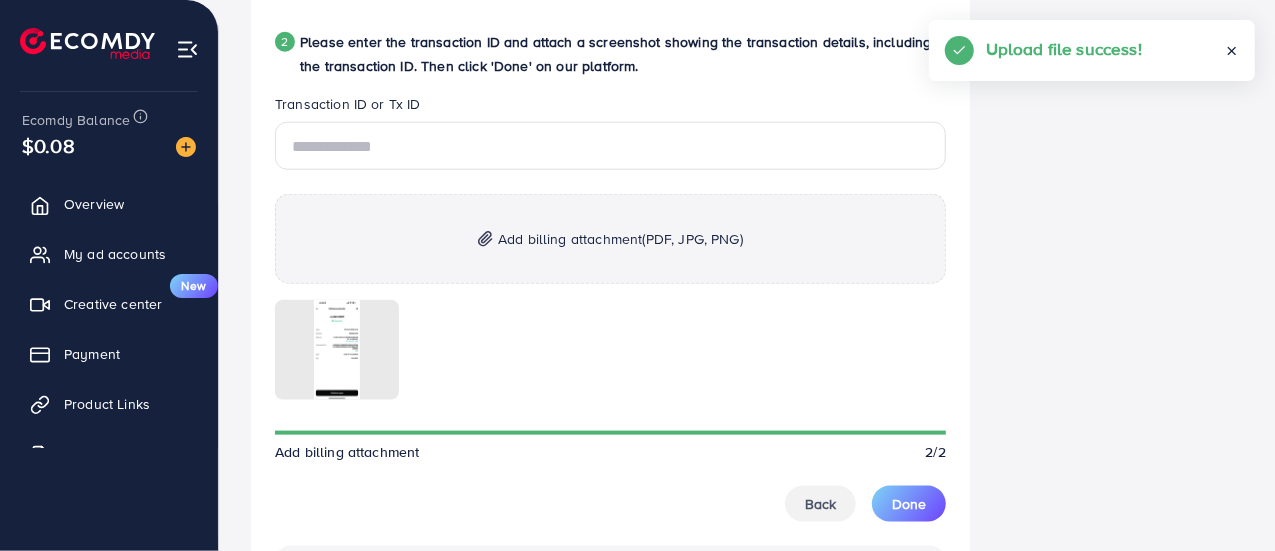 scroll, scrollTop: 1012, scrollLeft: 0, axis: vertical 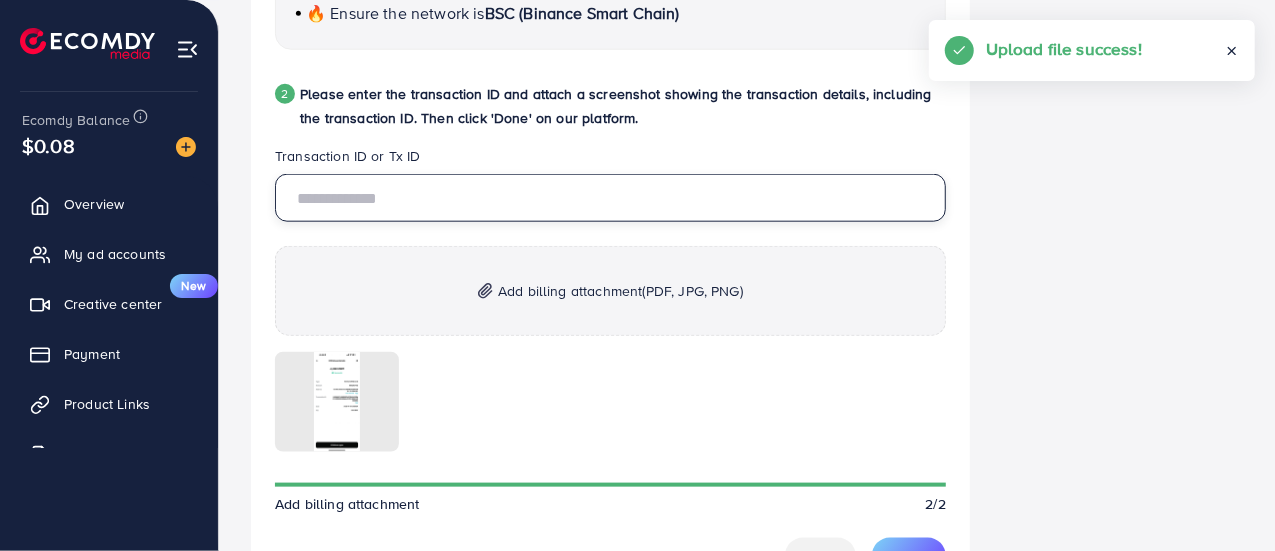 click at bounding box center (610, 198) 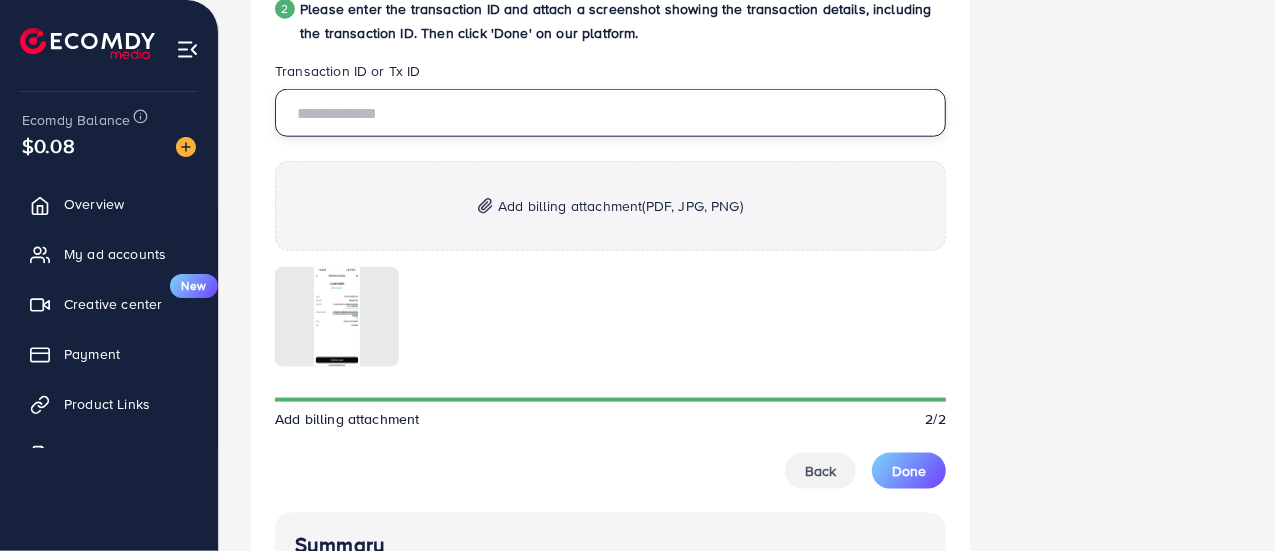 scroll, scrollTop: 1096, scrollLeft: 0, axis: vertical 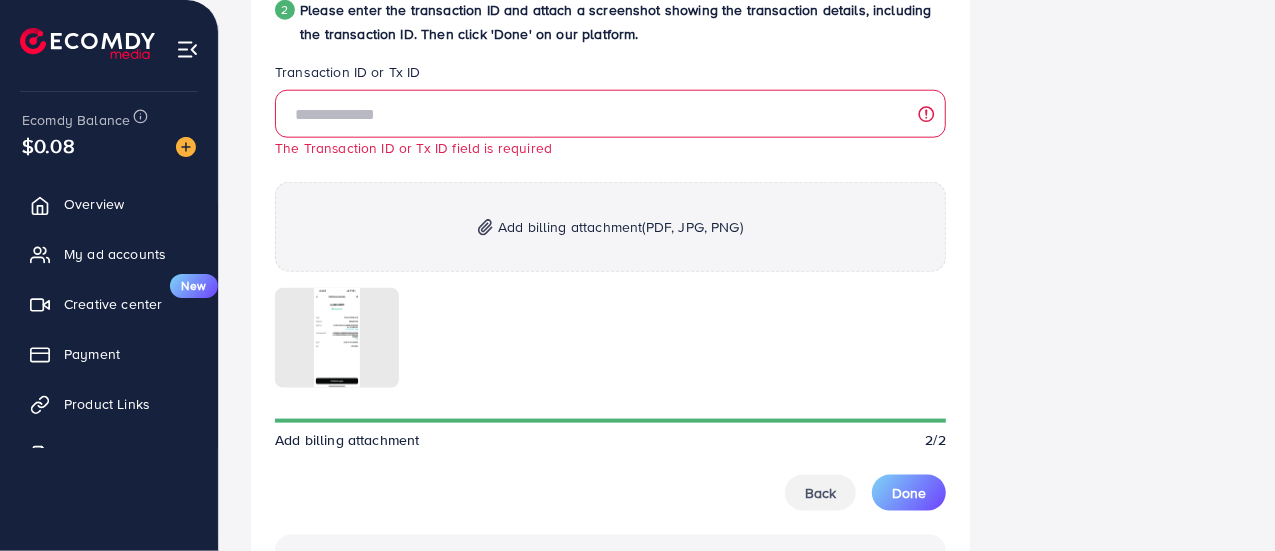 drag, startPoint x: 840, startPoint y: 403, endPoint x: 642, endPoint y: 229, distance: 263.5906 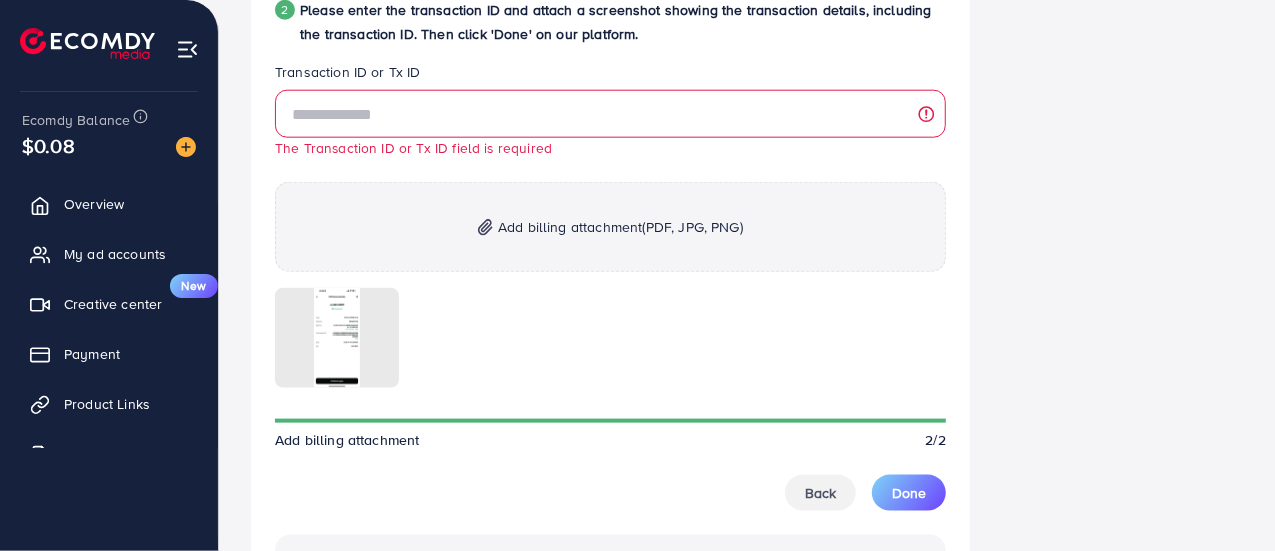 click on "The Transaction ID or Tx ID field is required   Add billing attachment  (PDF, JPG, PNG)   Add billing attachment  2/2  Back   Done" at bounding box center [610, 300] 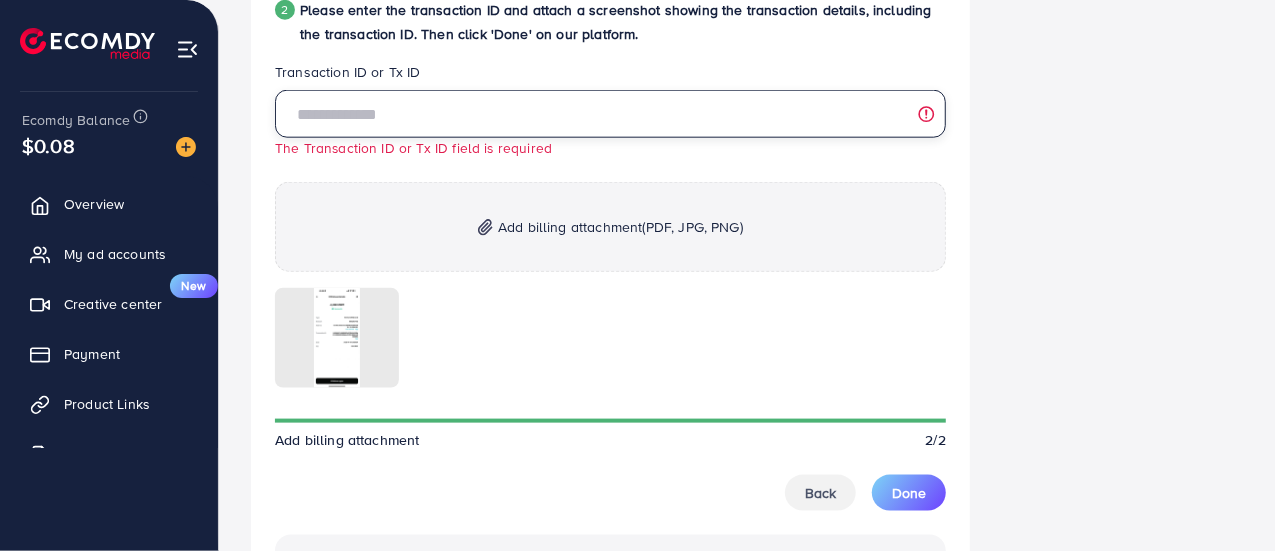 click at bounding box center (610, 114) 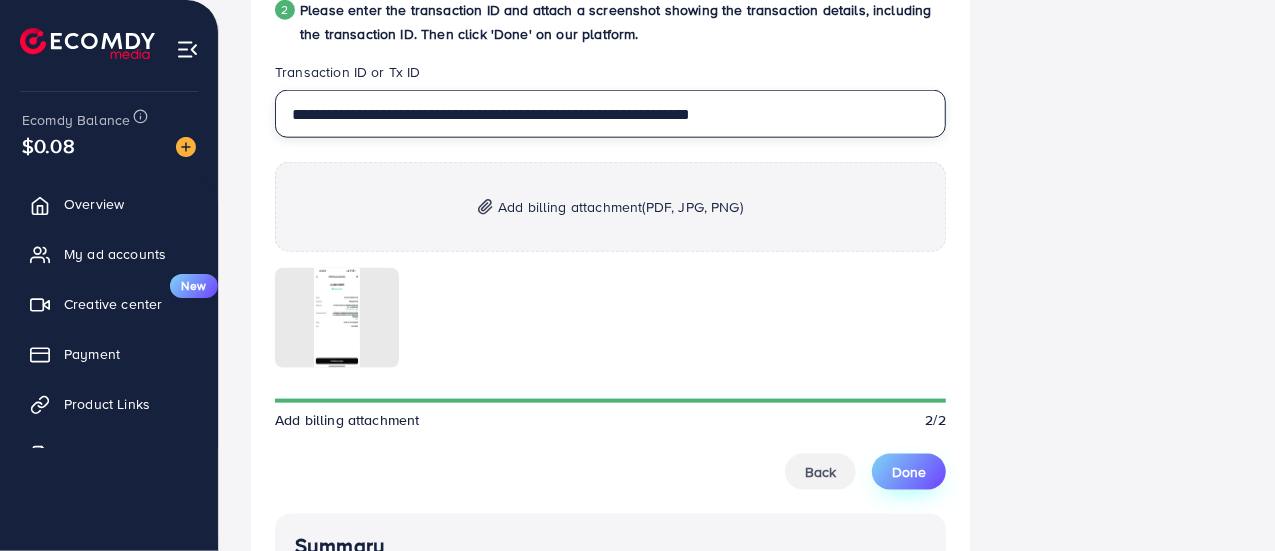 type on "**********" 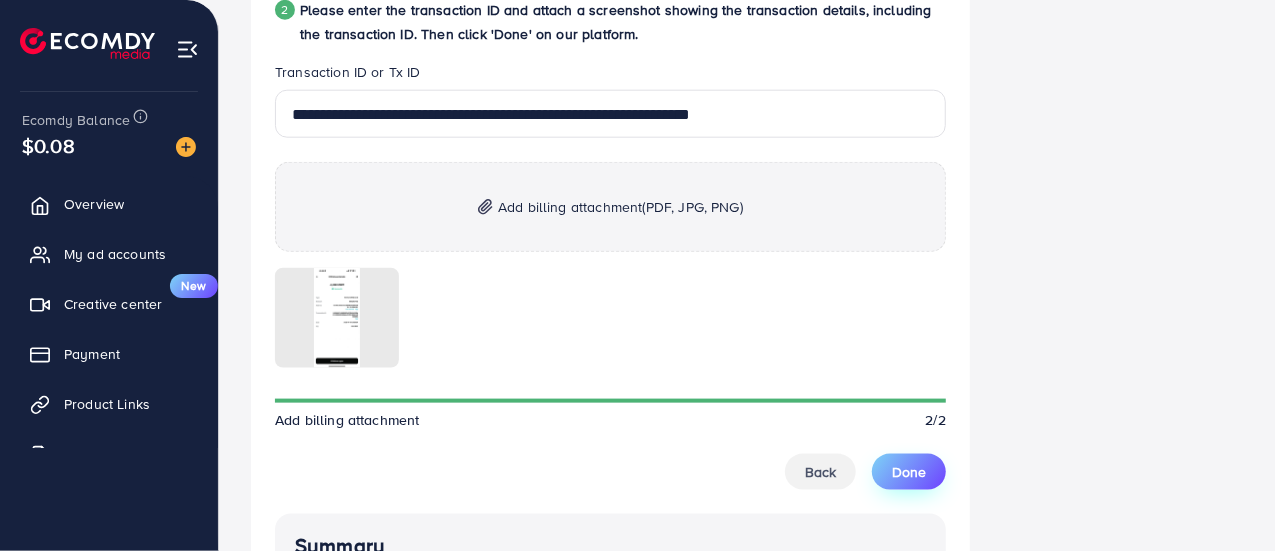 click on "Done" at bounding box center [909, 472] 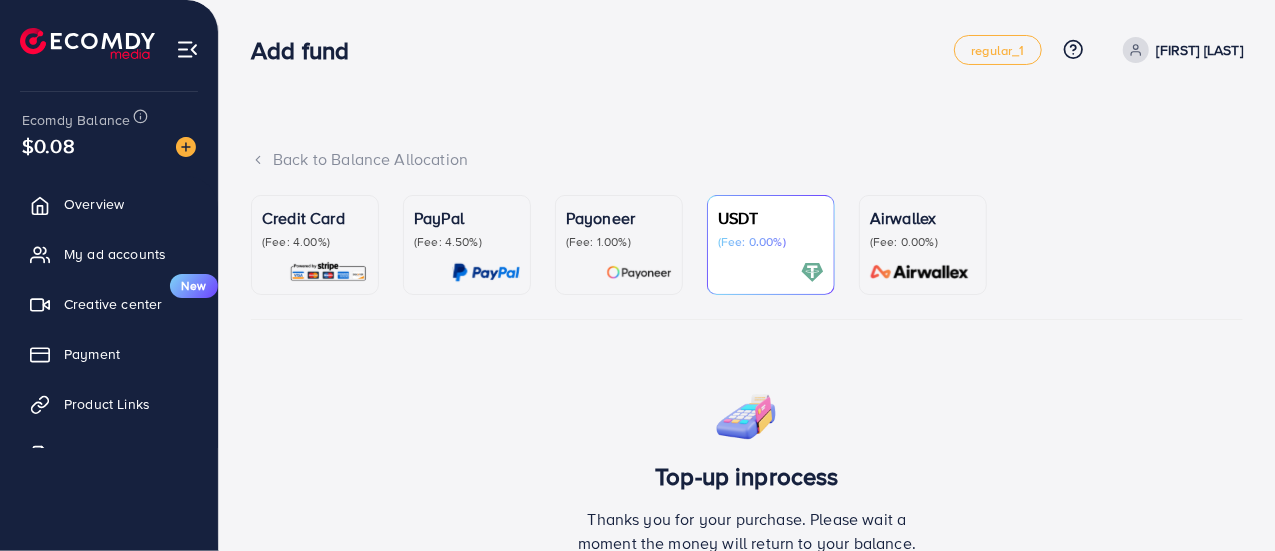 scroll, scrollTop: 576, scrollLeft: 0, axis: vertical 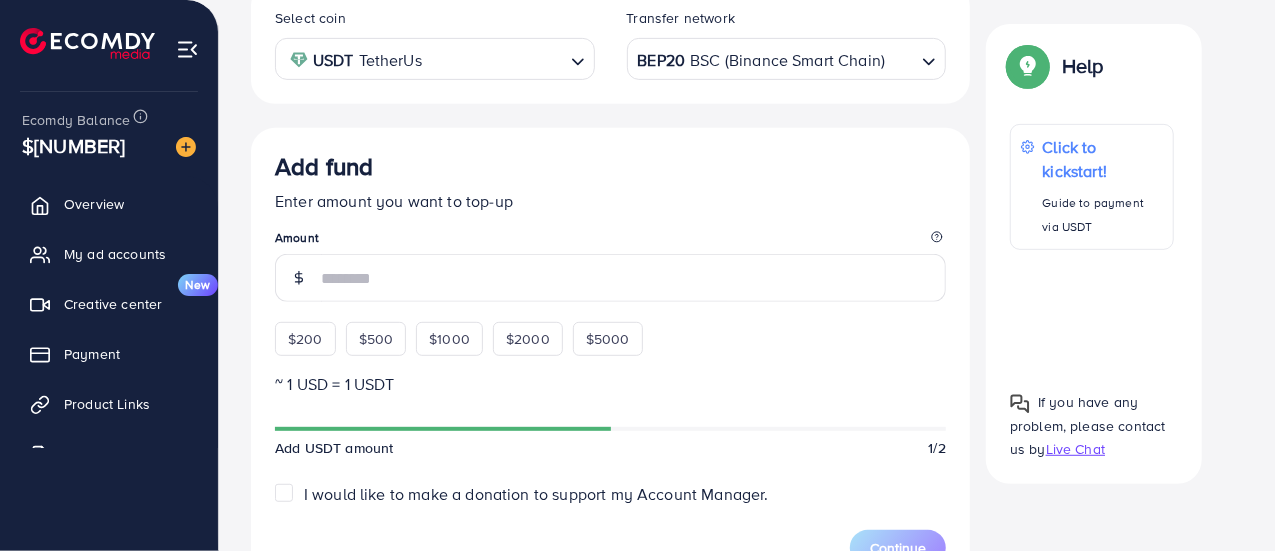 click on "Enter amount you want to top-up" at bounding box center [610, 201] 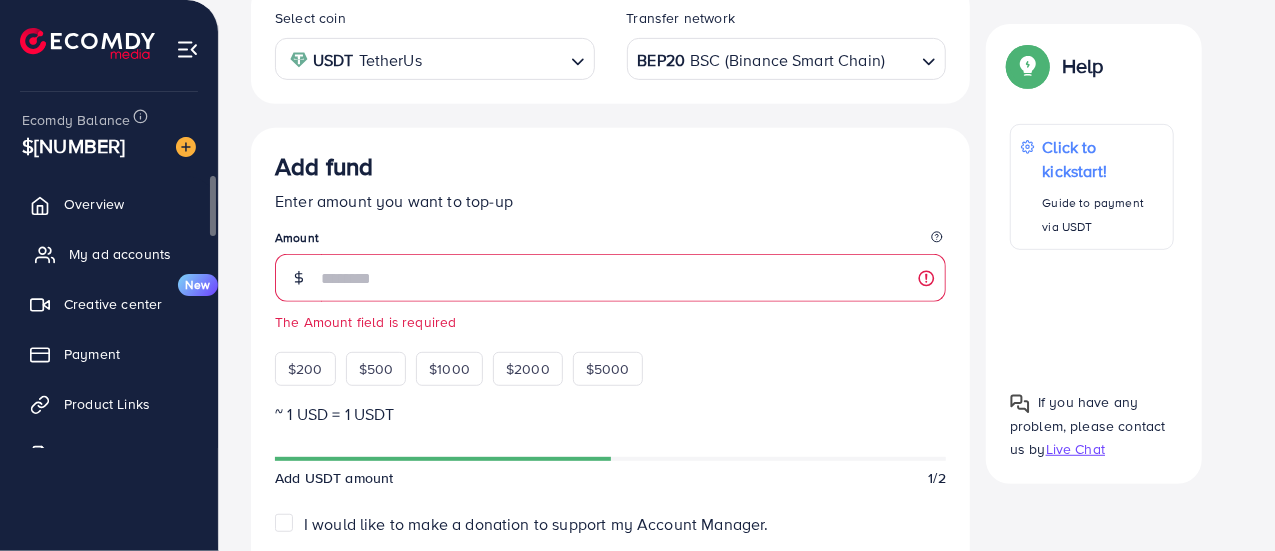 click on "My ad accounts" at bounding box center [109, 254] 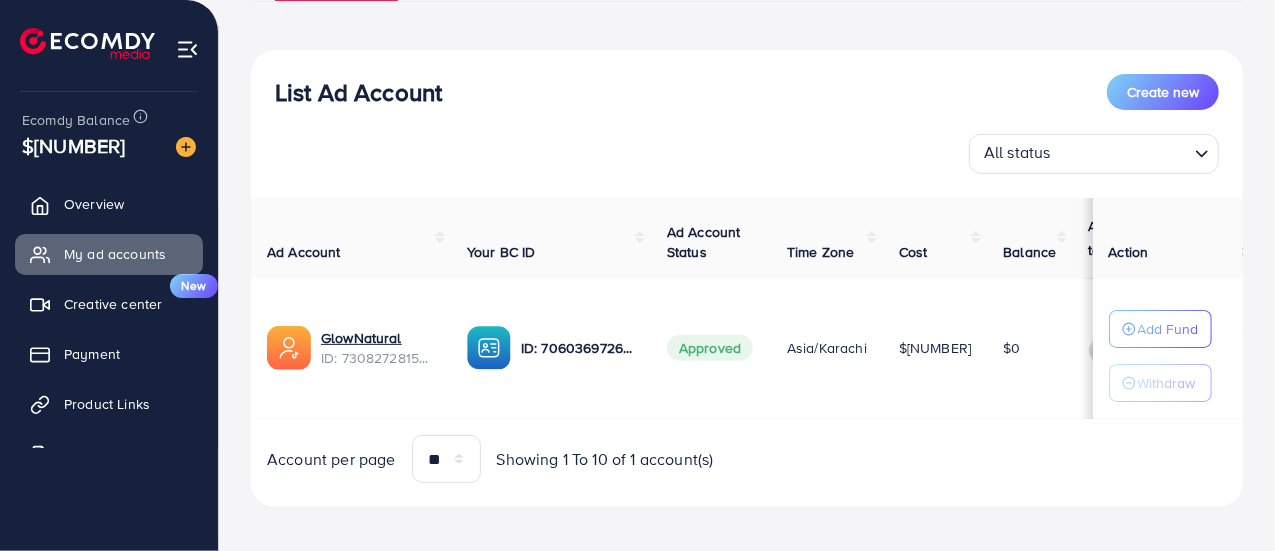 scroll, scrollTop: 214, scrollLeft: 0, axis: vertical 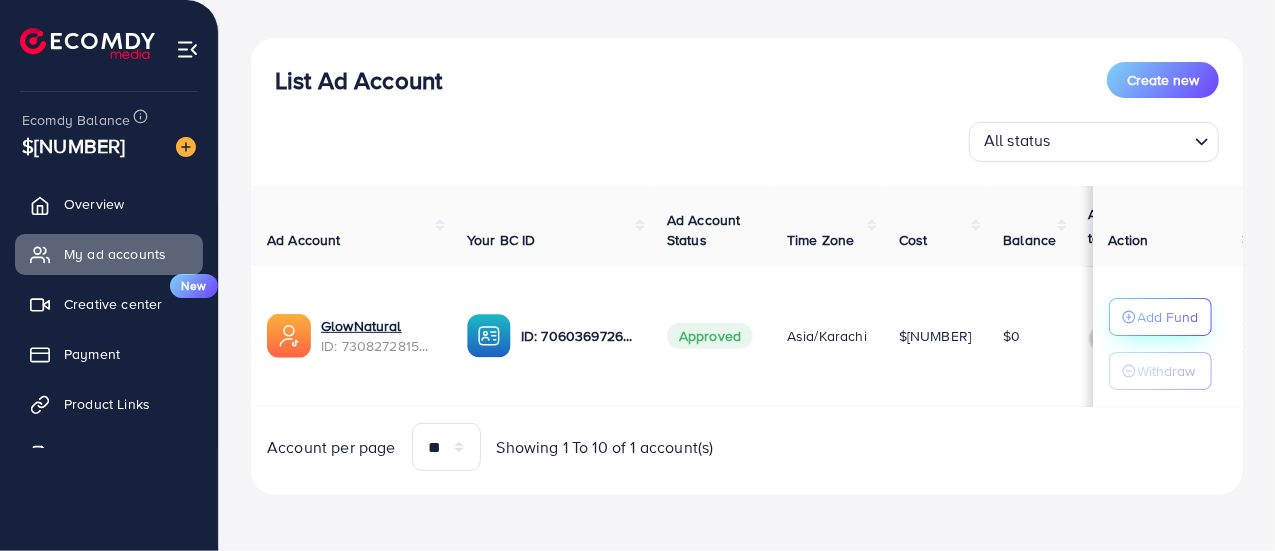 click on "Add Fund" at bounding box center (1160, 317) 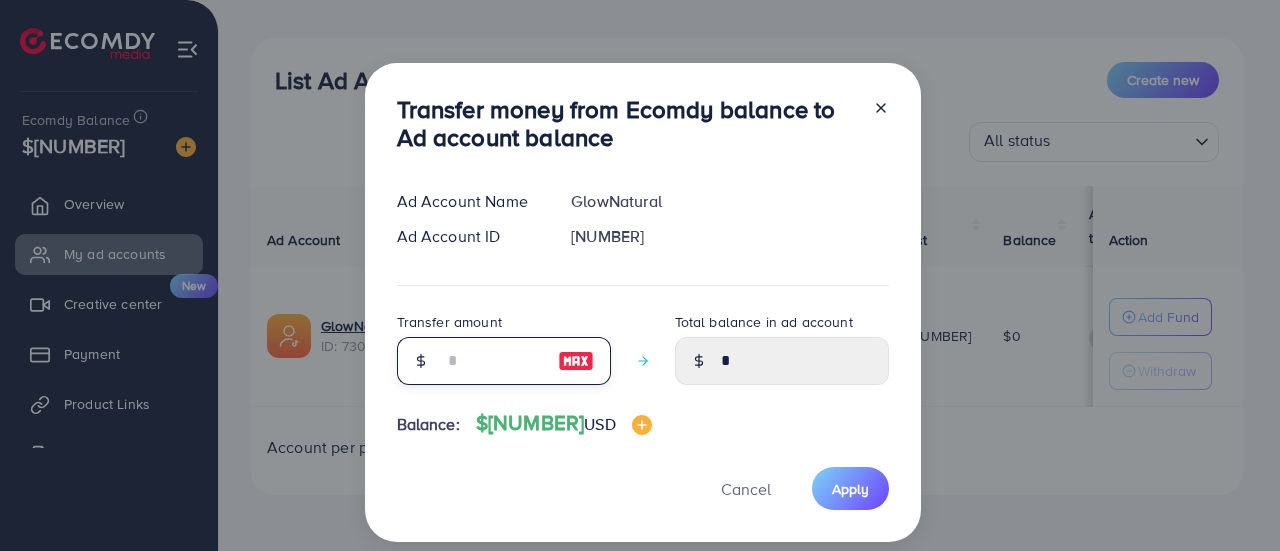 click at bounding box center (493, 361) 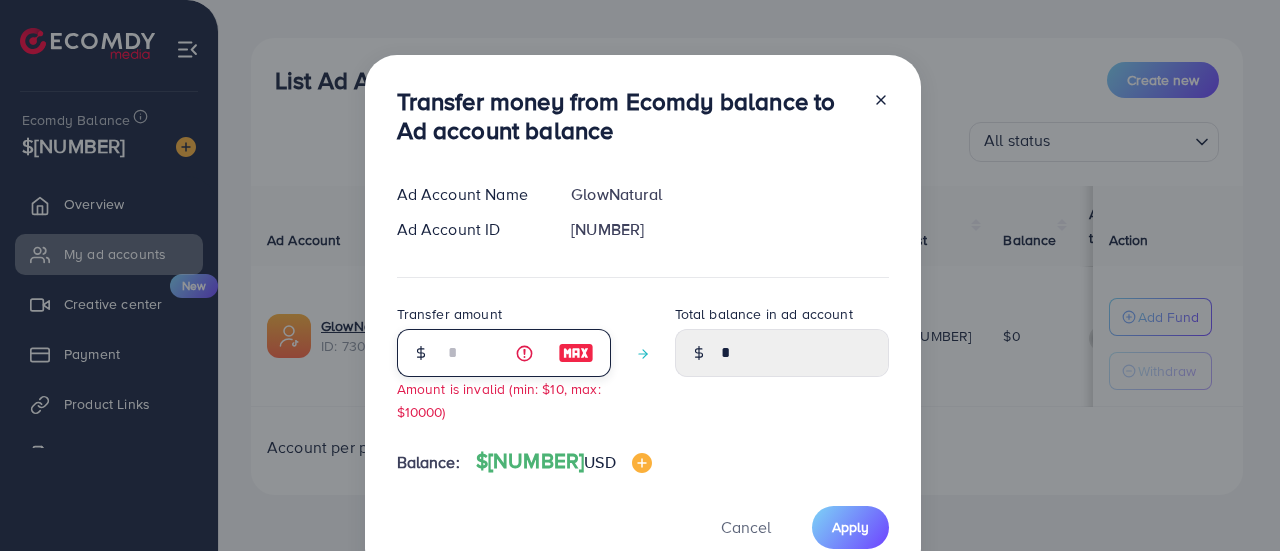 type on "****" 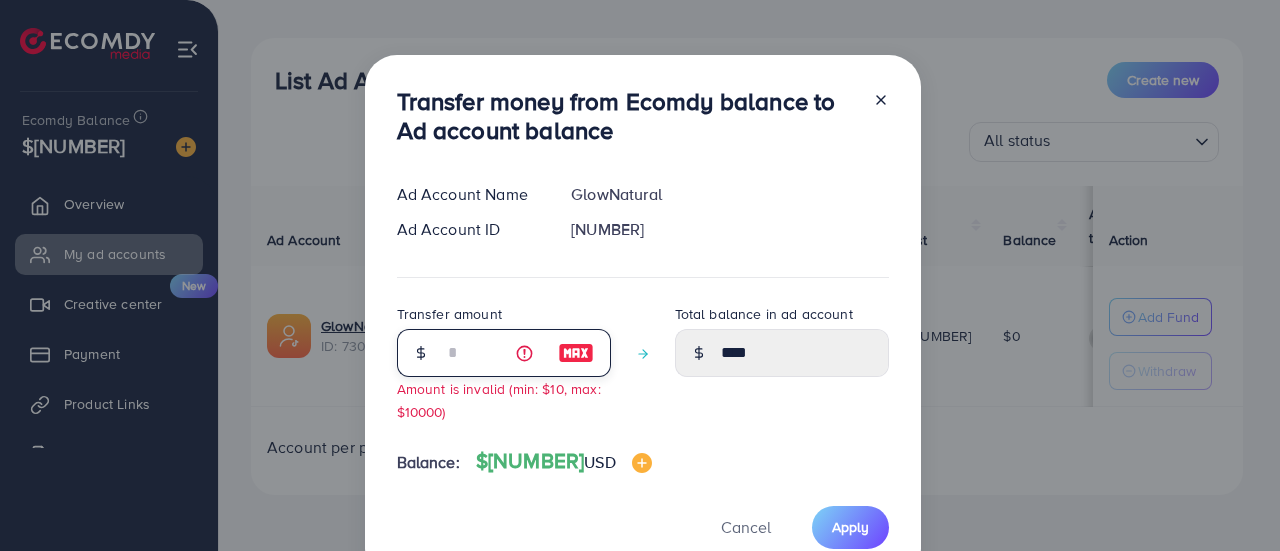 type on "**" 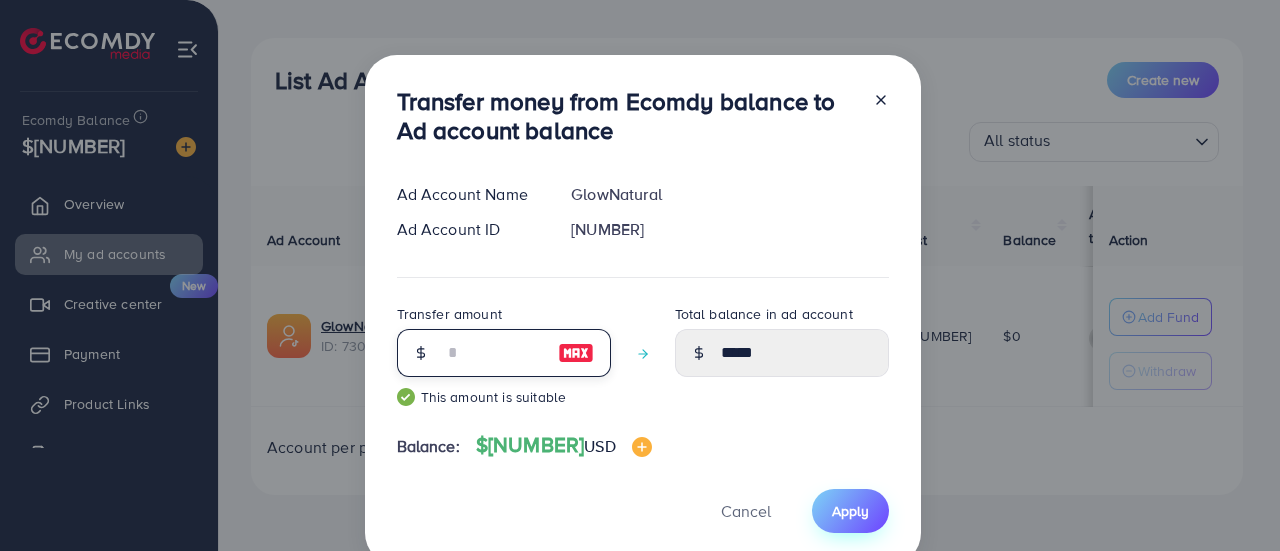 type on "**" 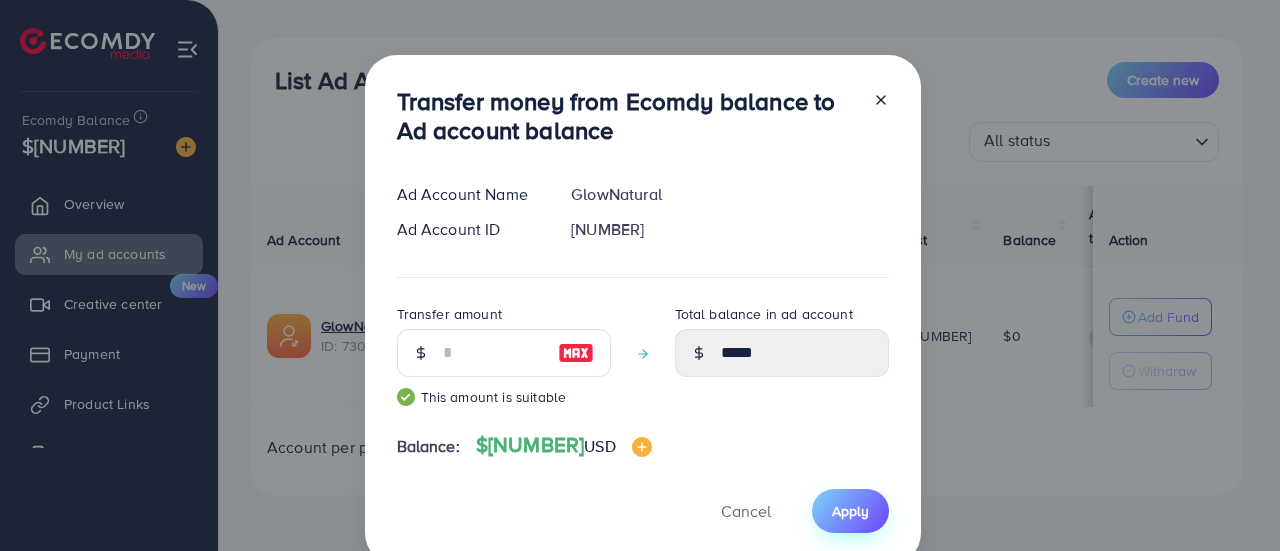 click on "Apply" at bounding box center [850, 511] 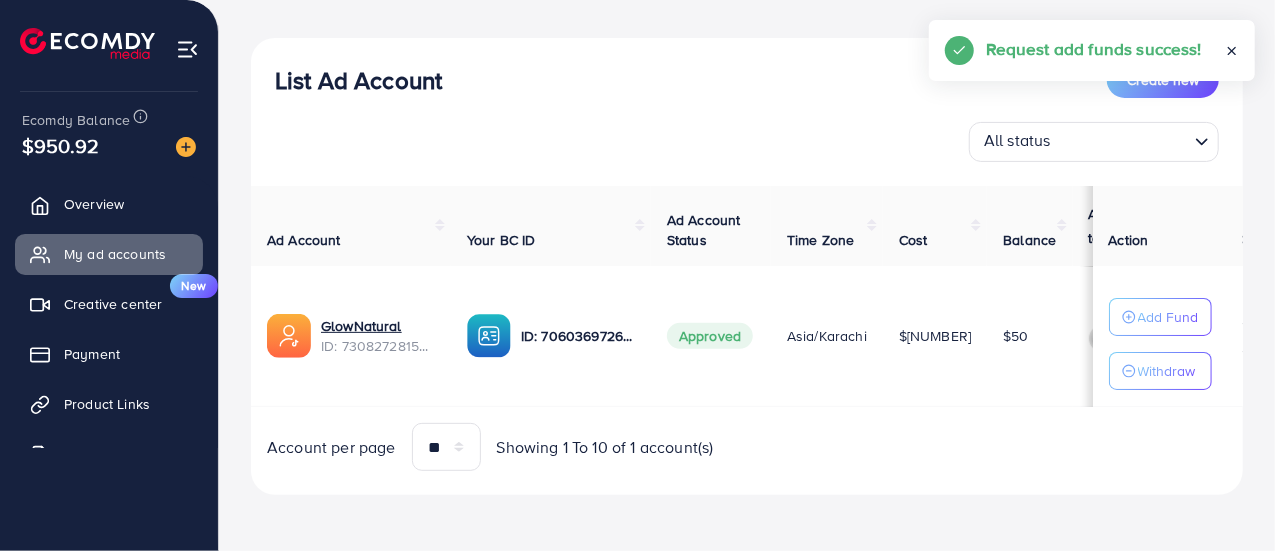 click on "Ad Account Your BC ID Ad Account Status Time Zone Cost Balance Auto top-up Threshold information Action            GlowNatural  ID: [NUMBER] ID: [NUMBER]   Approved   Asia/Karachi   $[NUMBER]   $50   $ ---   $ ---   Add Fund   Withdraw           Account per page  ** ** ** ***  Showing 1 To 10 of 1 account(s)" at bounding box center [747, 328] 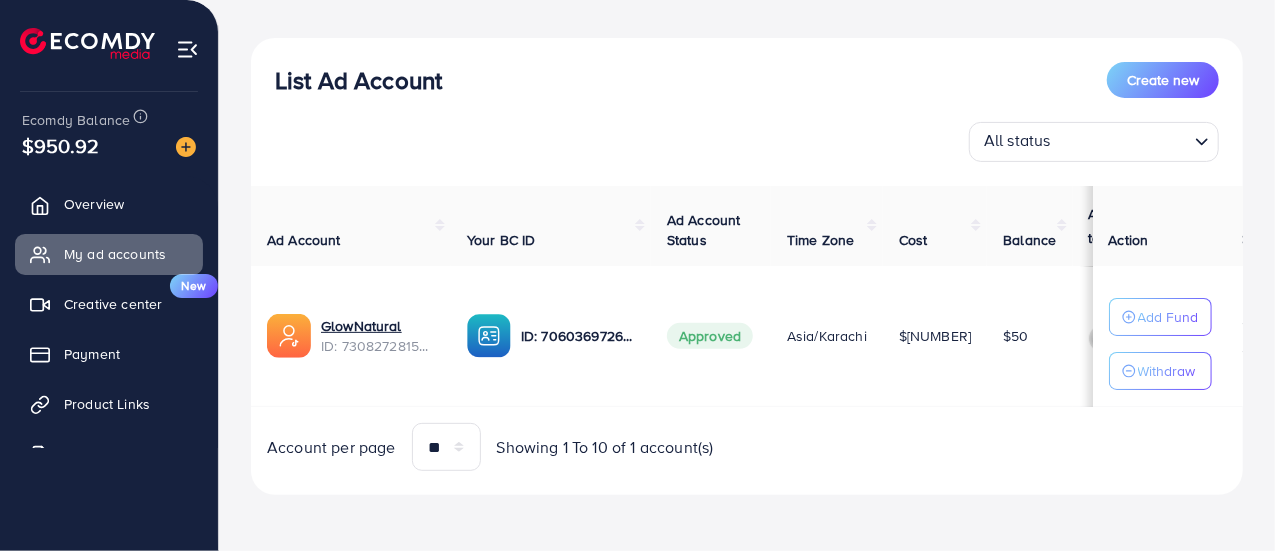 scroll, scrollTop: 0, scrollLeft: 0, axis: both 